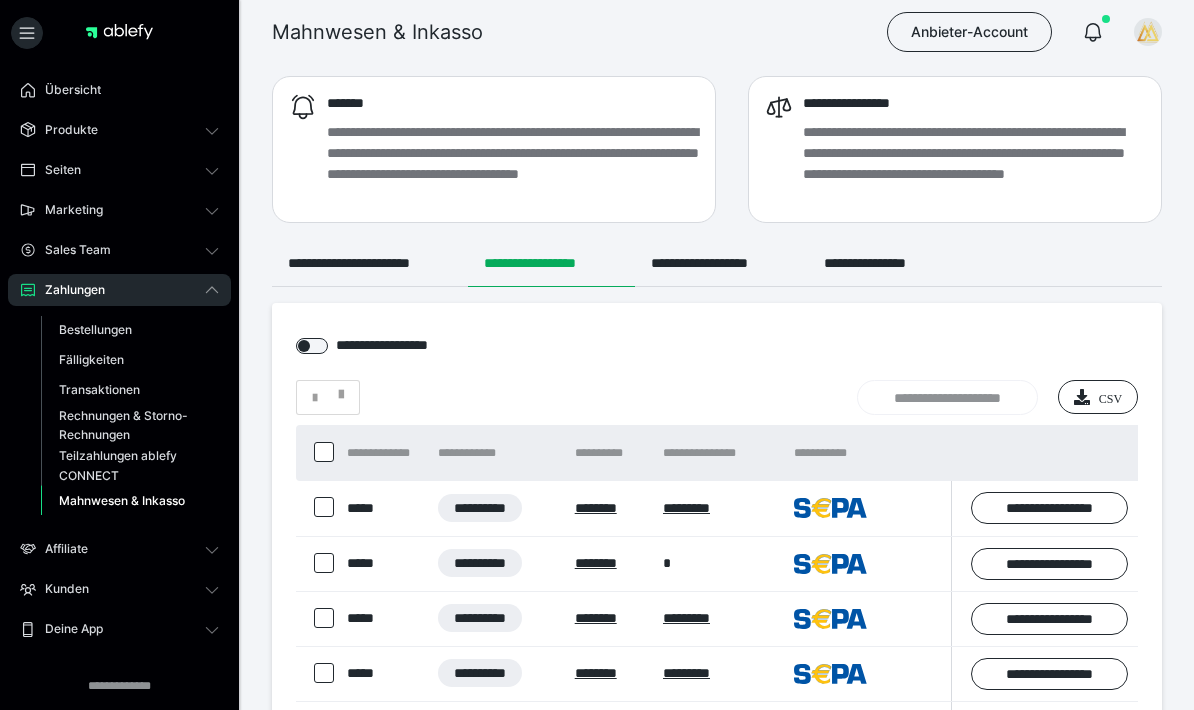 scroll, scrollTop: 522, scrollLeft: 0, axis: vertical 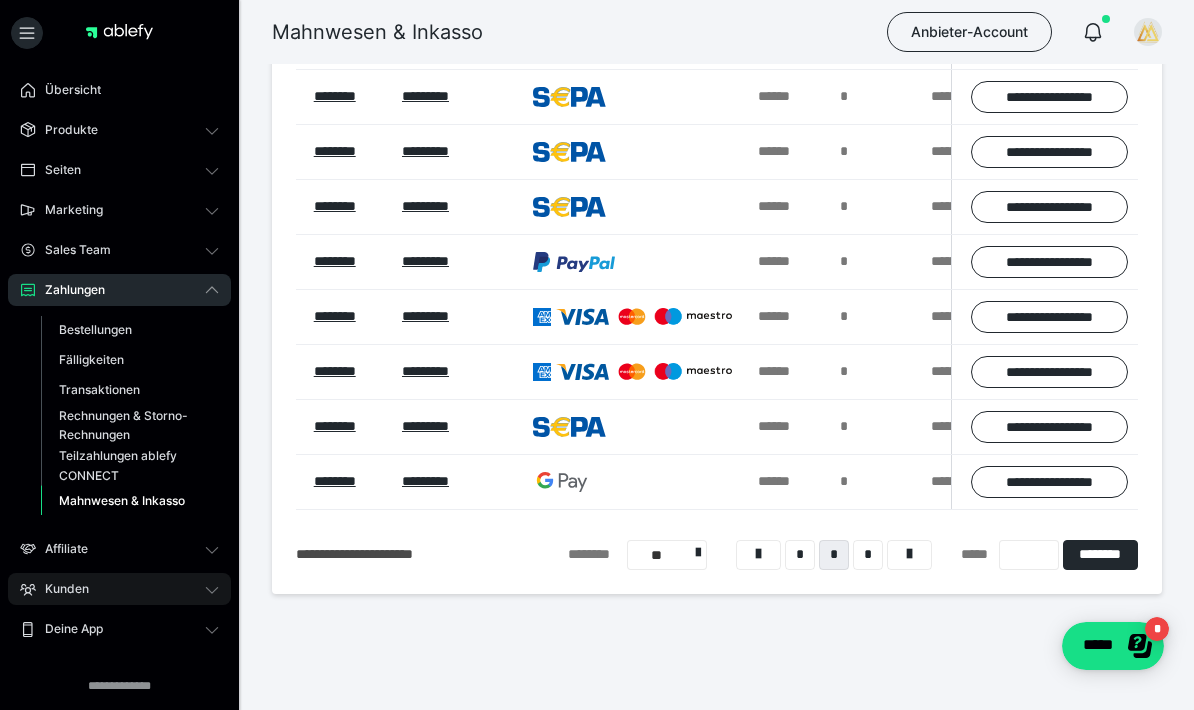 click on "Kunden" at bounding box center [60, 589] 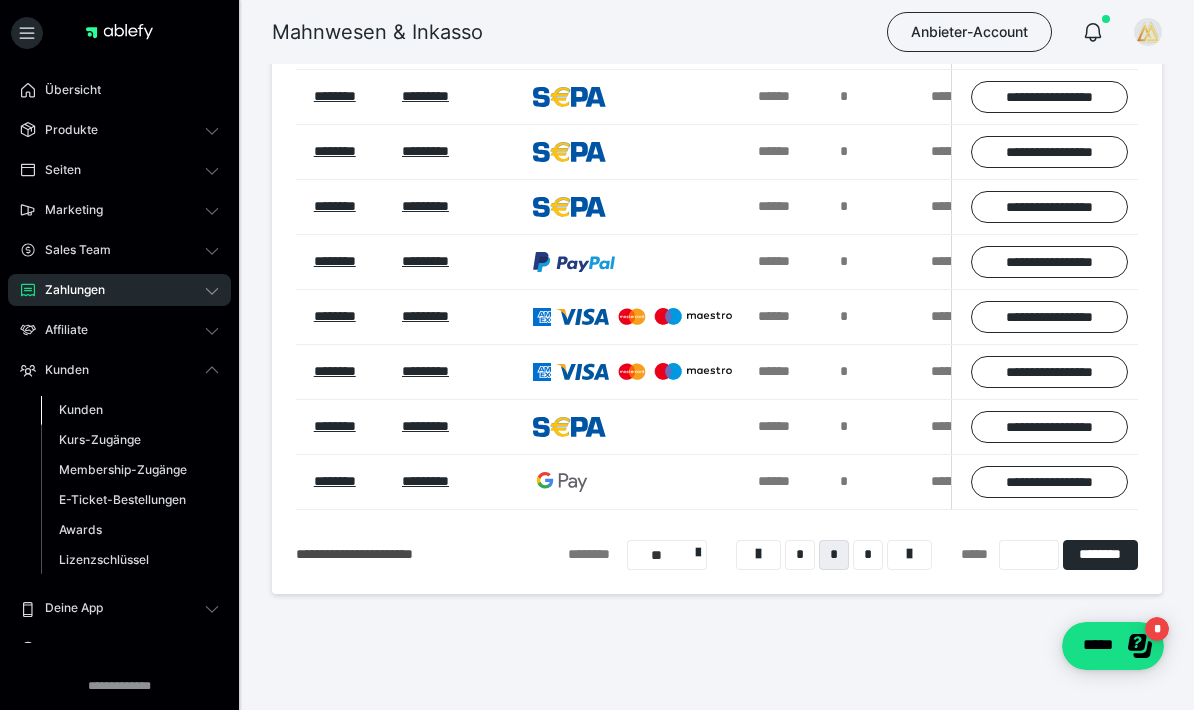 click on "Kunden" at bounding box center (81, 409) 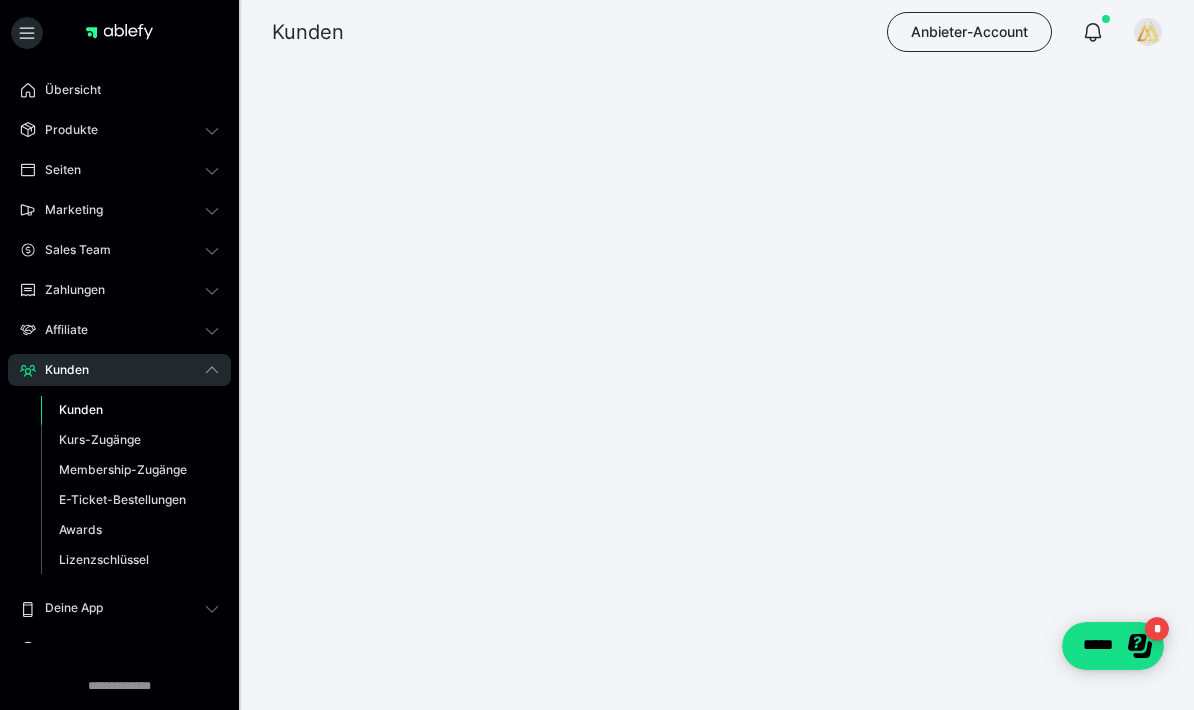 scroll, scrollTop: 0, scrollLeft: 0, axis: both 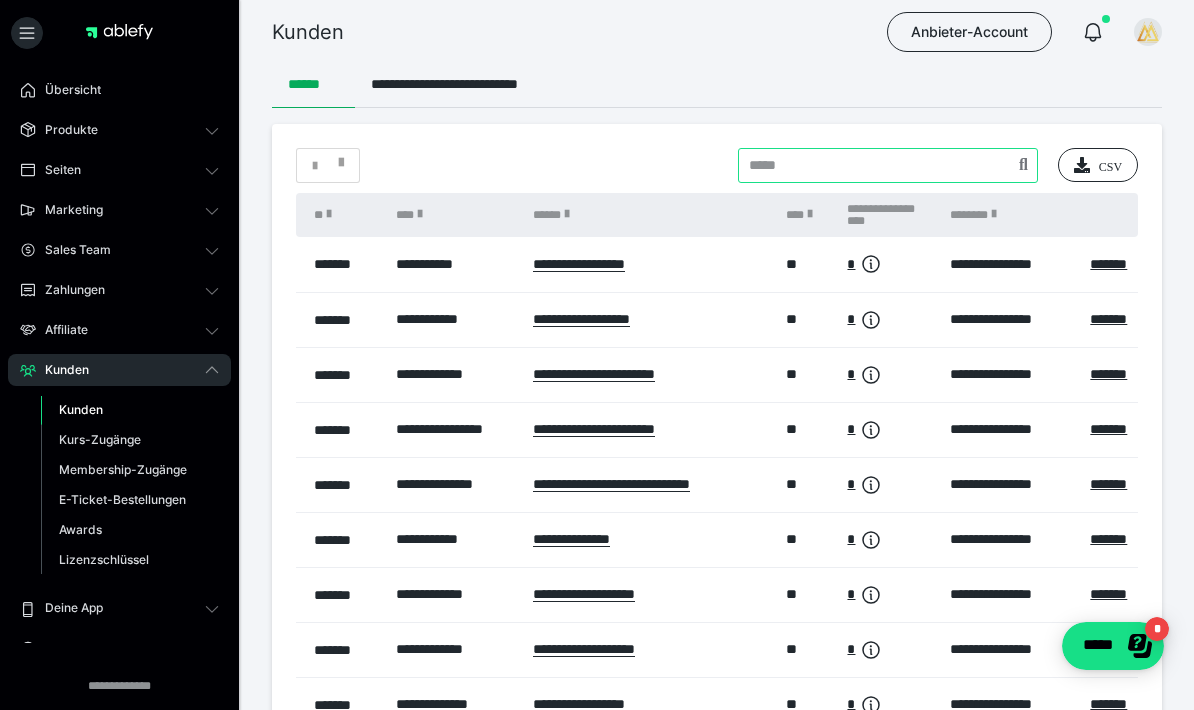 click at bounding box center (888, 165) 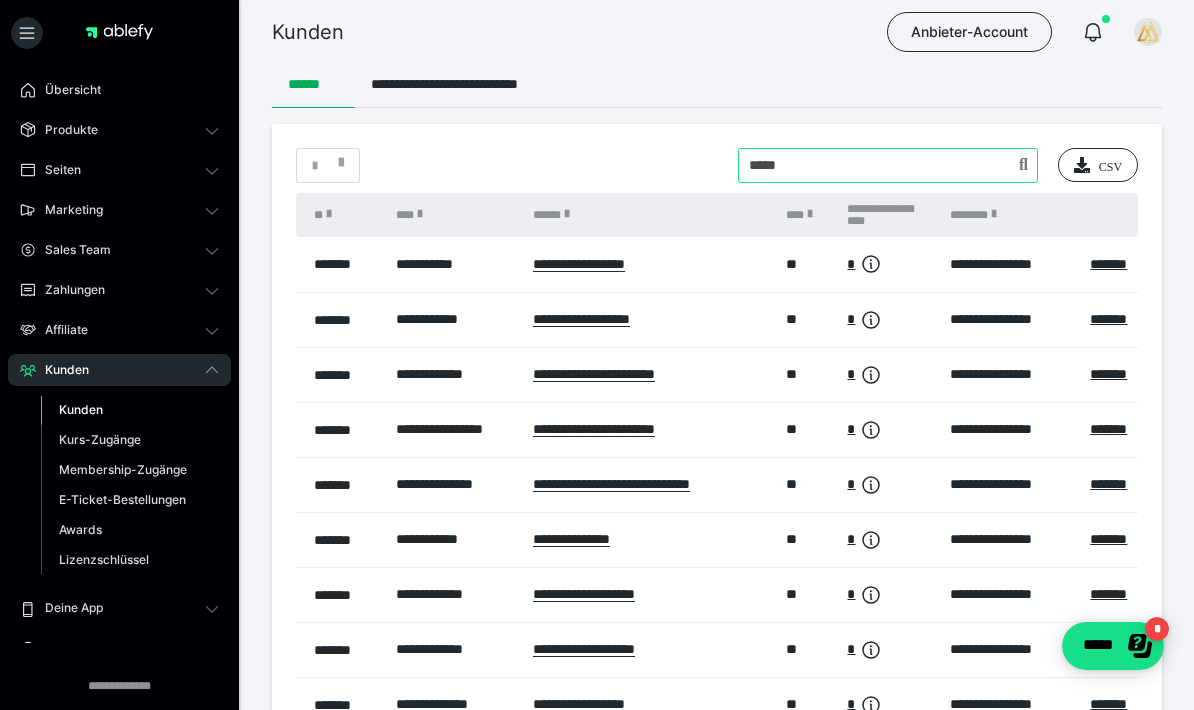 type on "*****" 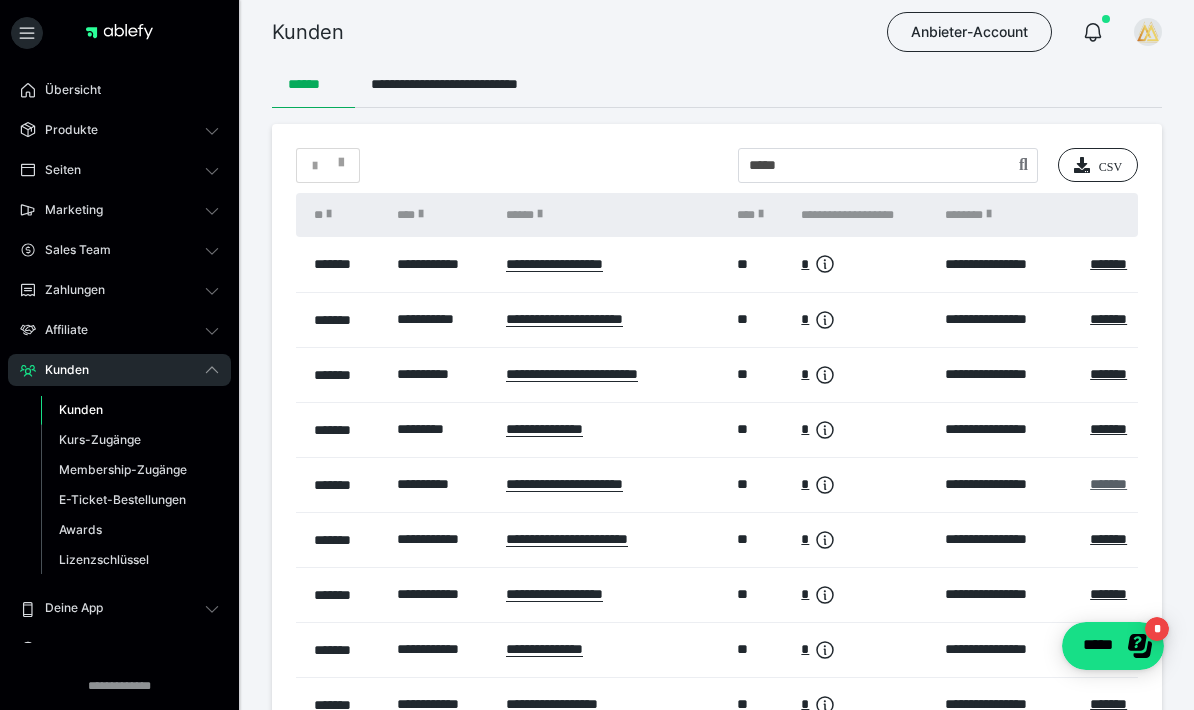 click on "*******" at bounding box center [1108, 484] 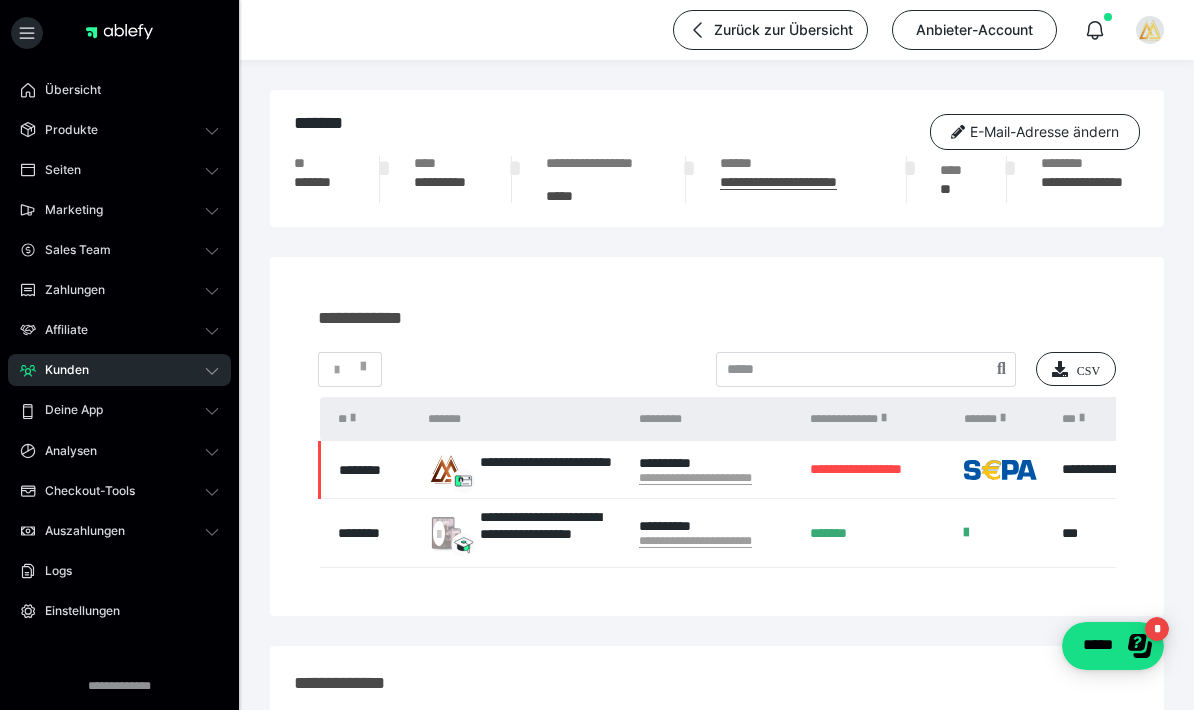 click on "Kunden" at bounding box center (60, 370) 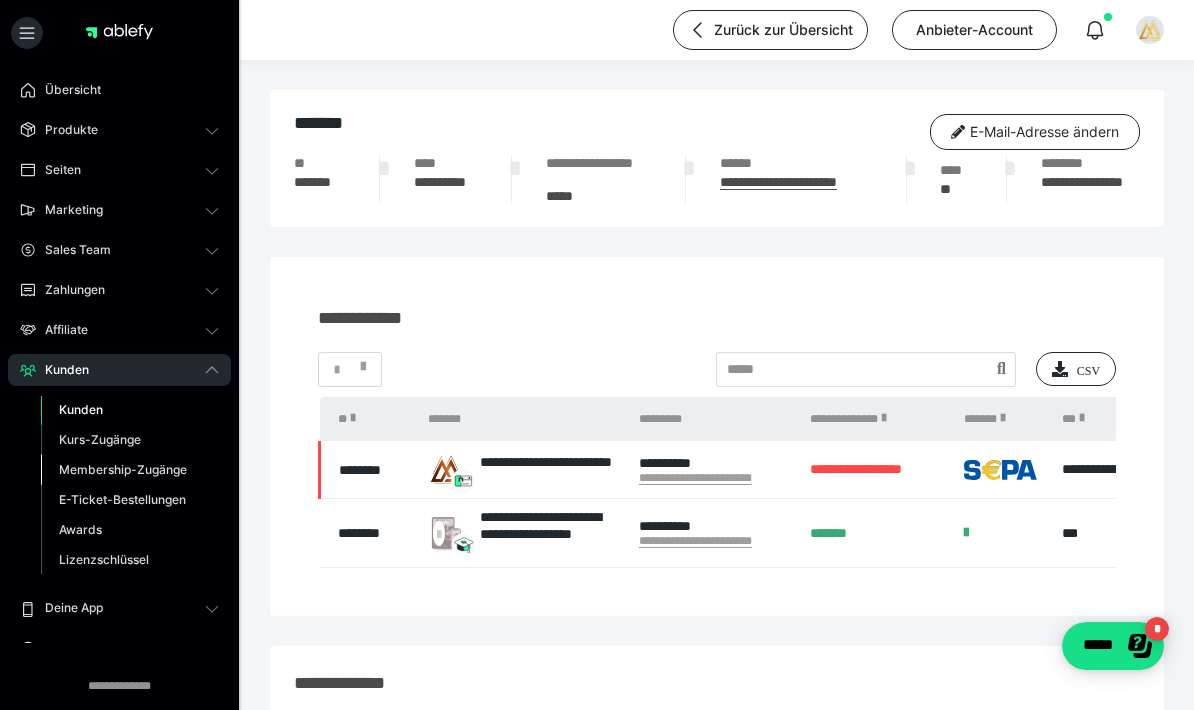 click on "Membership-Zugänge" at bounding box center [123, 469] 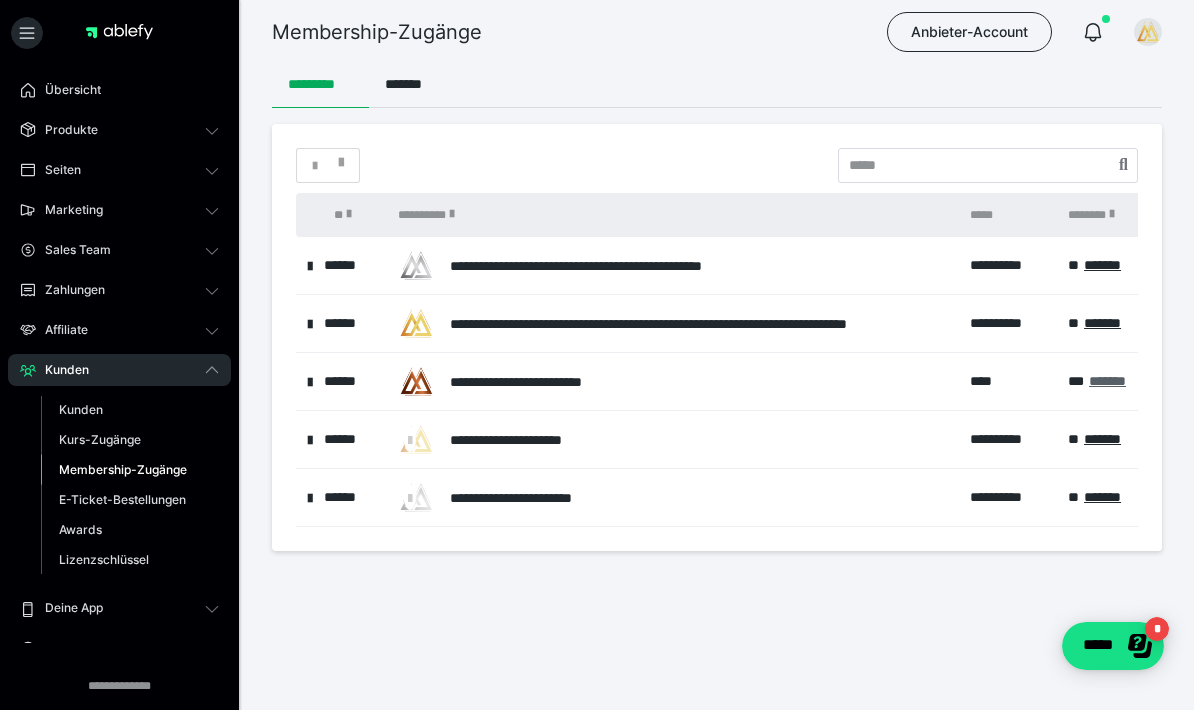 click on "*******" at bounding box center [1107, 381] 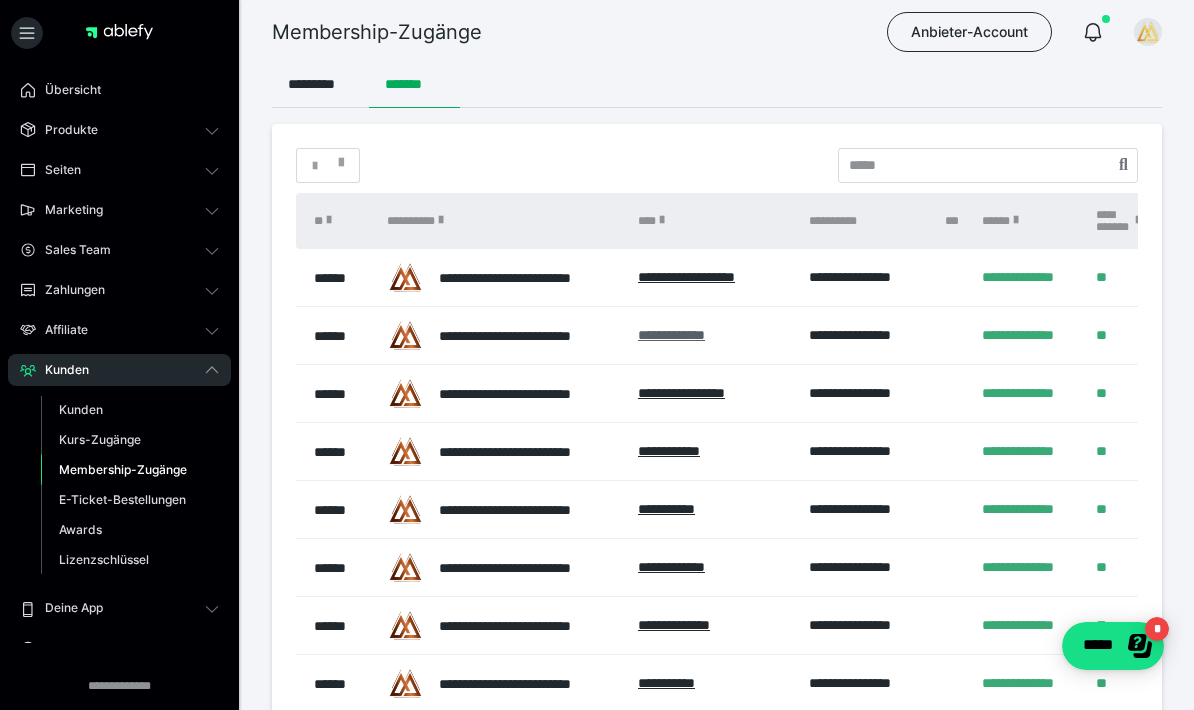 click on "**********" at bounding box center (671, 335) 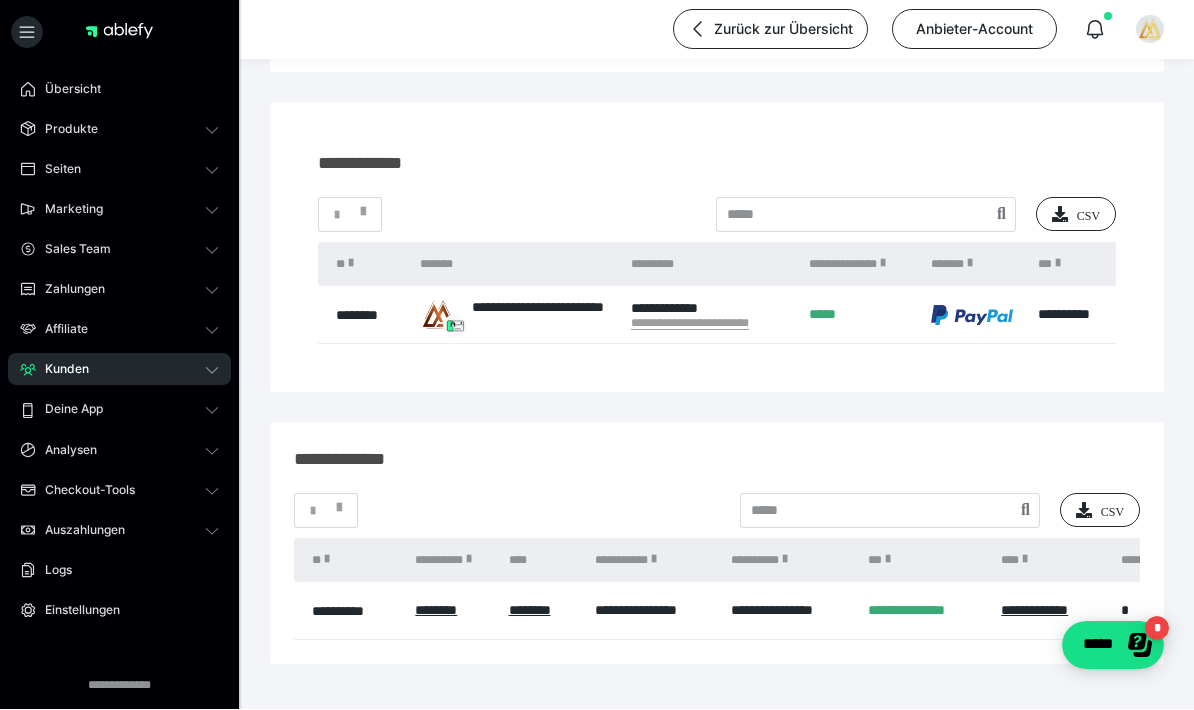 scroll, scrollTop: 153, scrollLeft: 0, axis: vertical 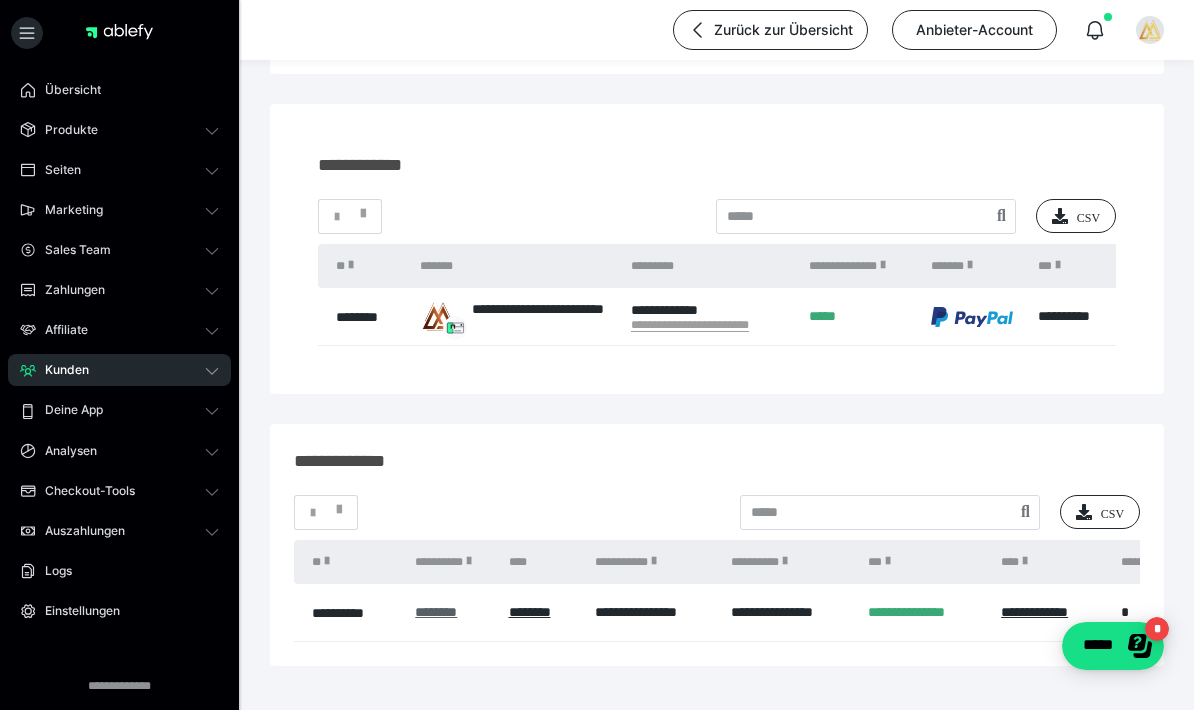 click on "********" at bounding box center [436, 612] 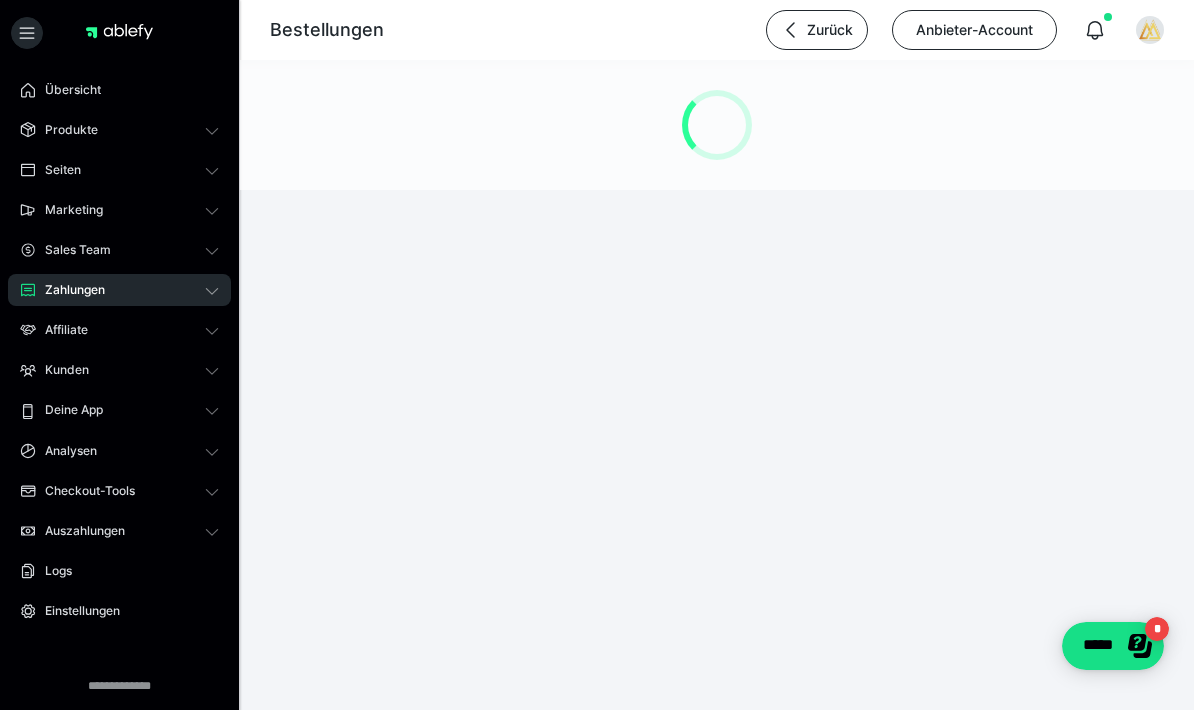 scroll, scrollTop: 0, scrollLeft: 0, axis: both 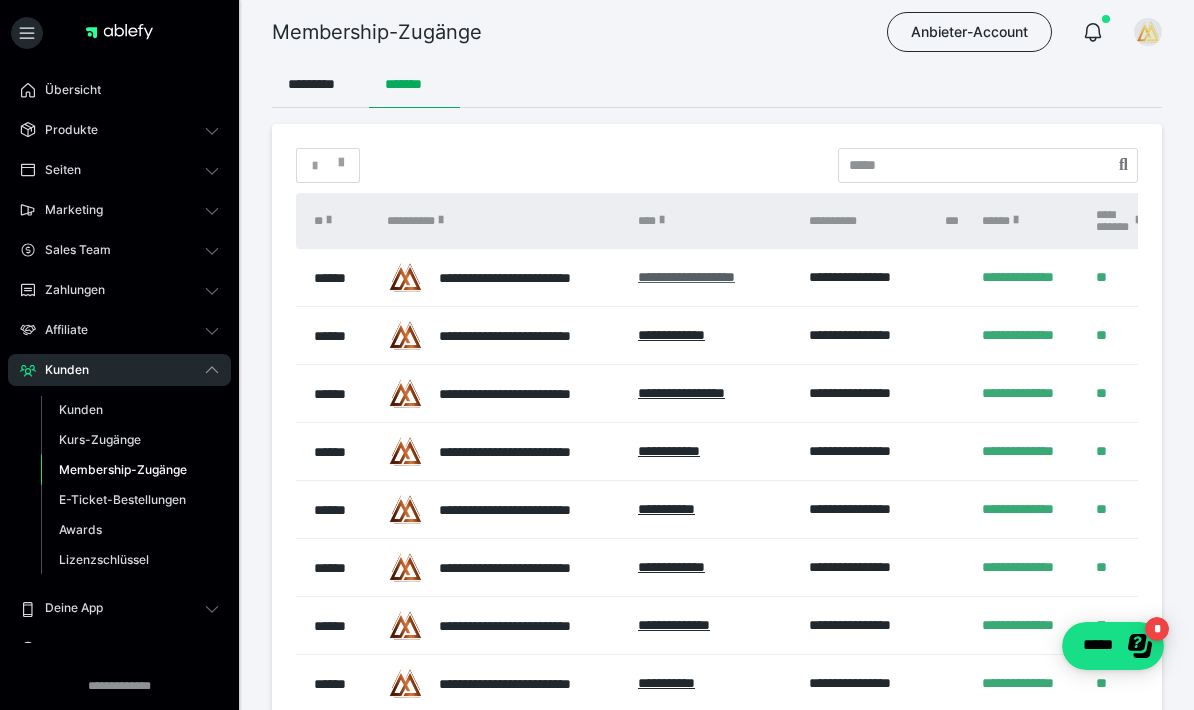 click on "**********" at bounding box center [686, 277] 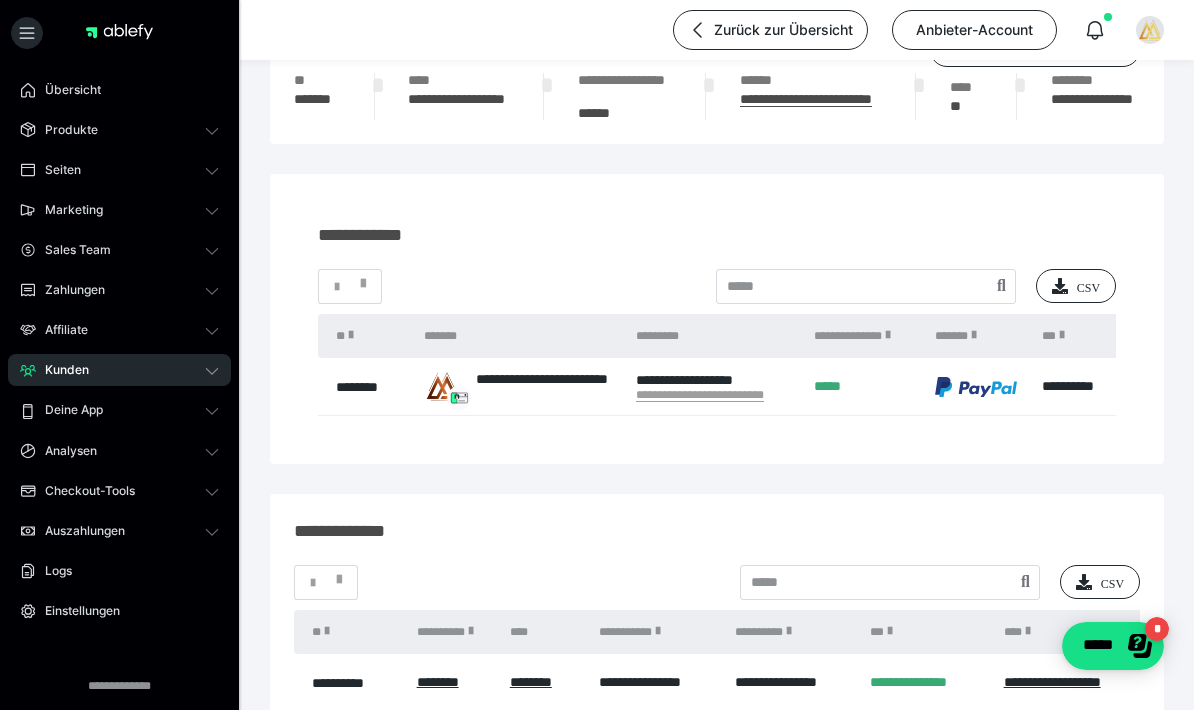 scroll, scrollTop: 153, scrollLeft: 0, axis: vertical 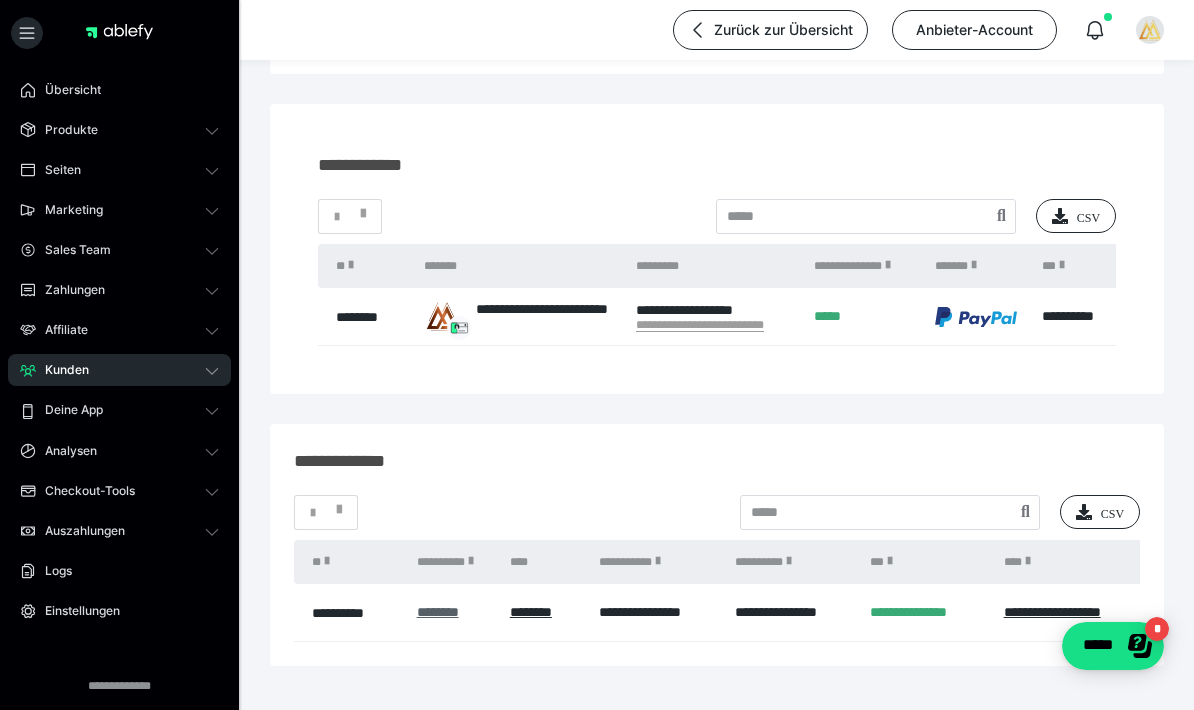 click on "********" at bounding box center [438, 612] 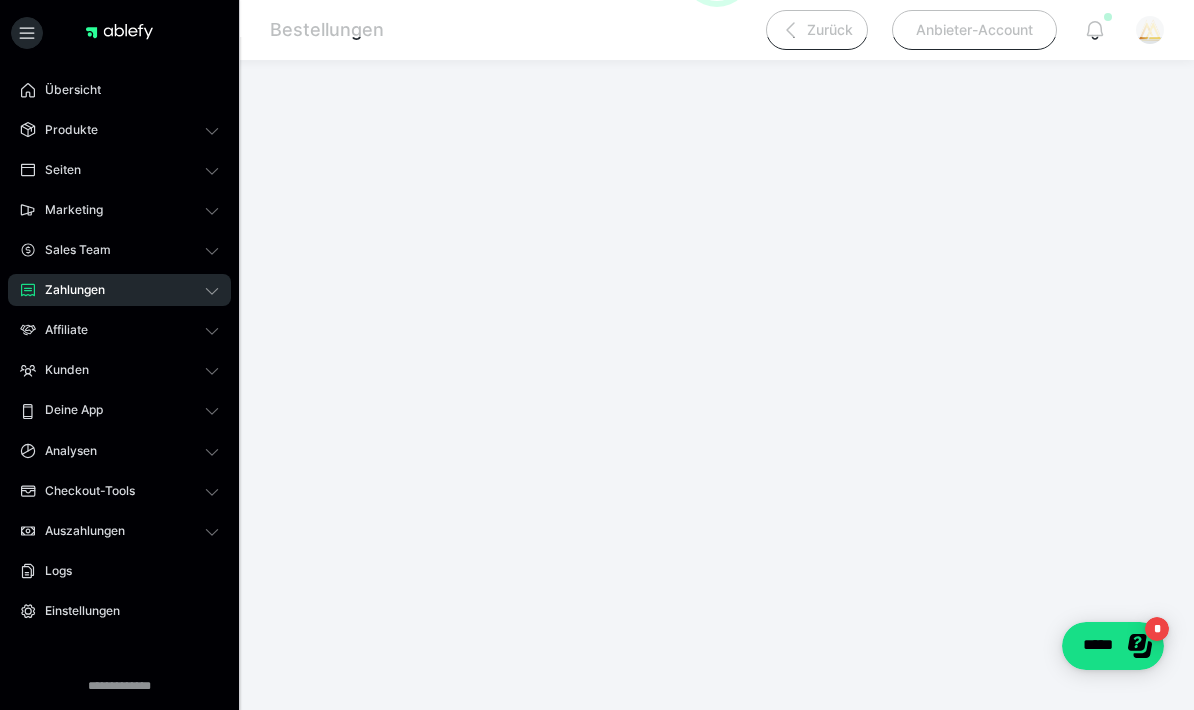 scroll, scrollTop: 0, scrollLeft: 0, axis: both 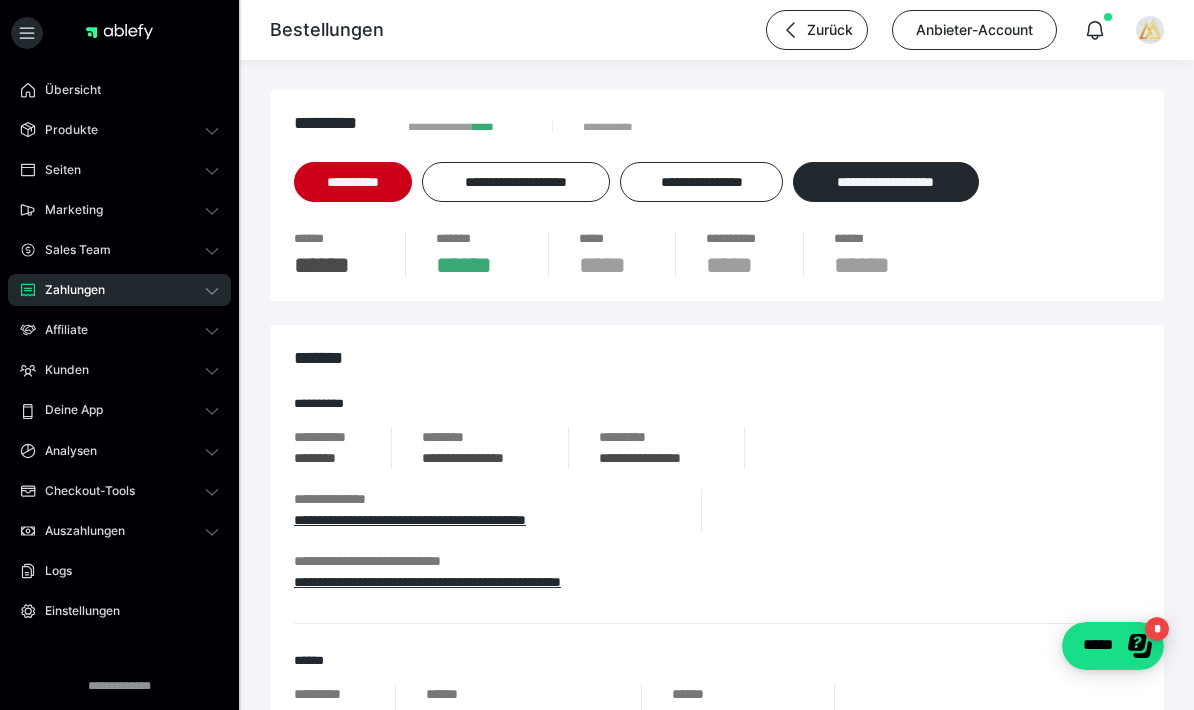 click on "Zahlungen" at bounding box center [68, 290] 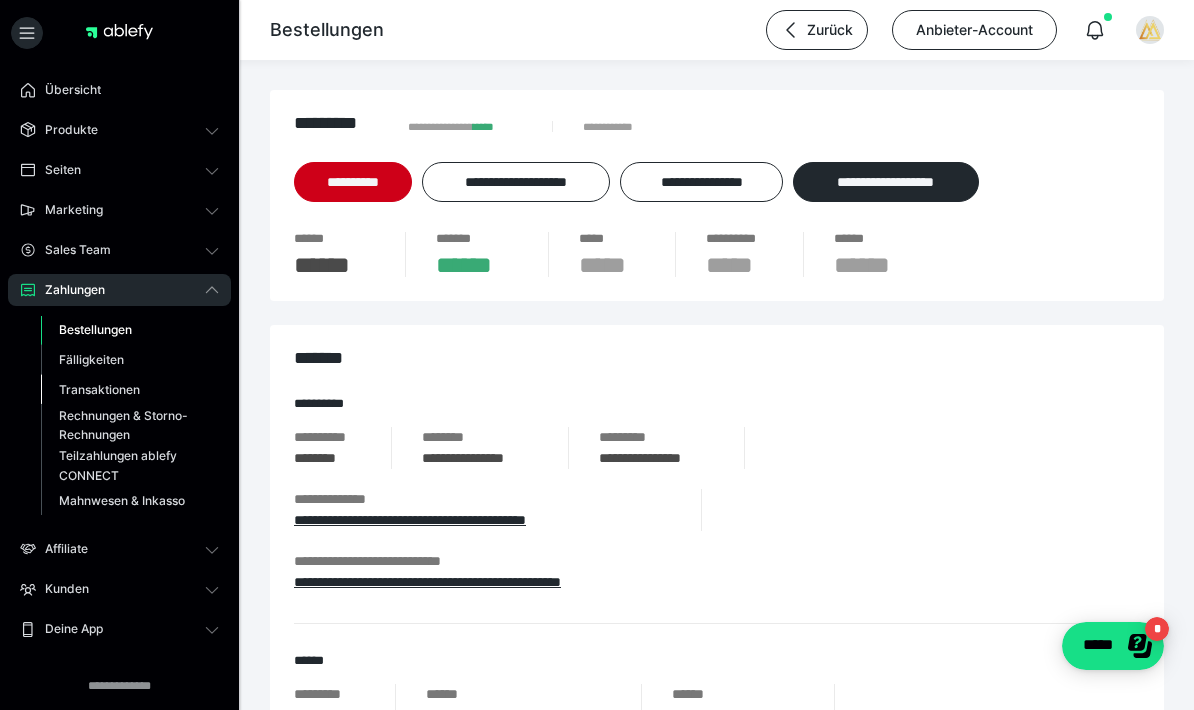 click on "Transaktionen" at bounding box center [99, 389] 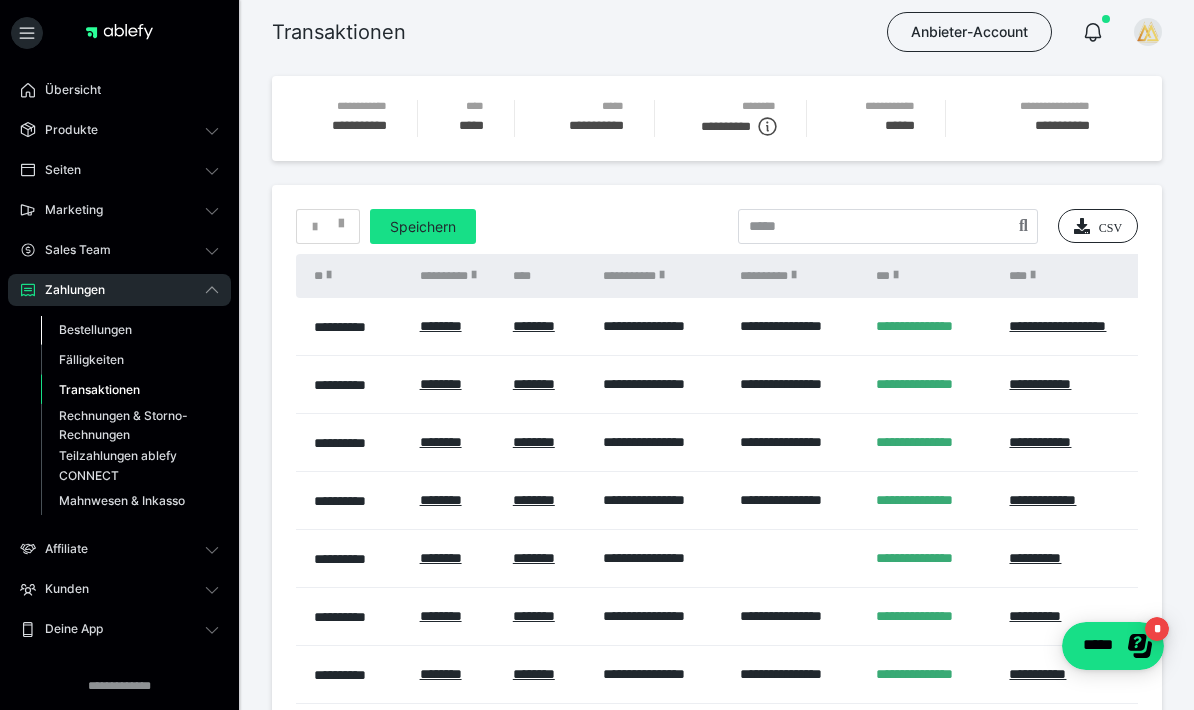 click on "Bestellungen" at bounding box center [95, 329] 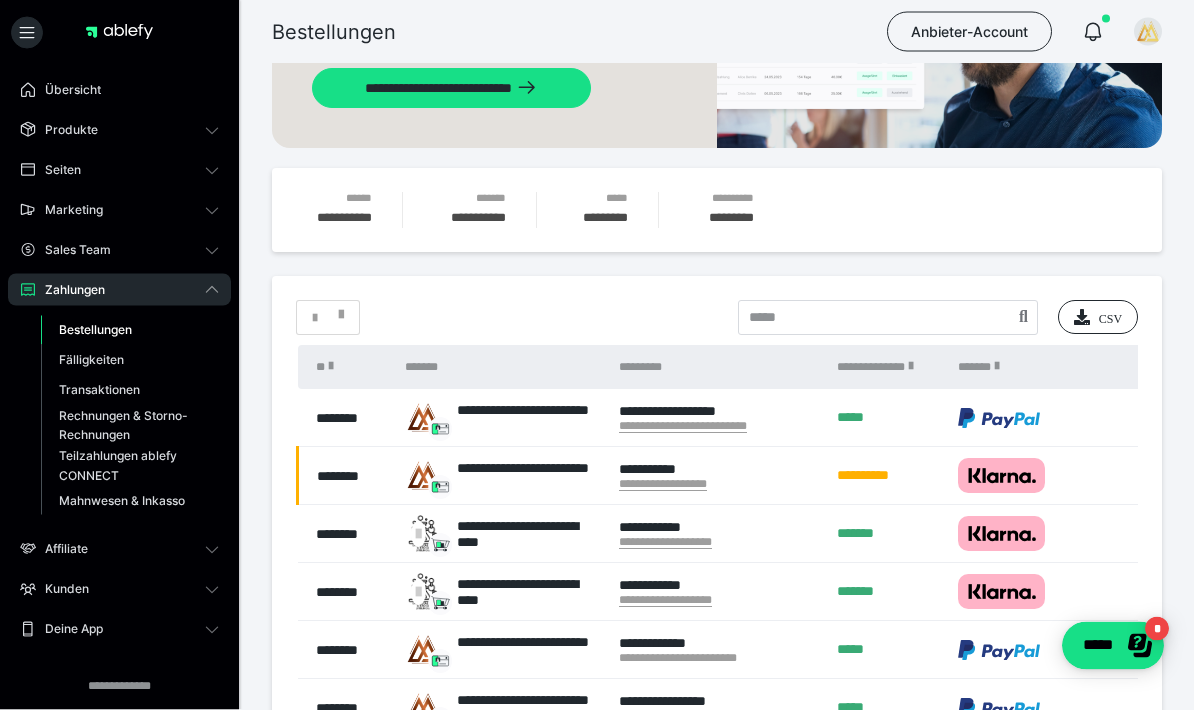 scroll, scrollTop: 199, scrollLeft: 0, axis: vertical 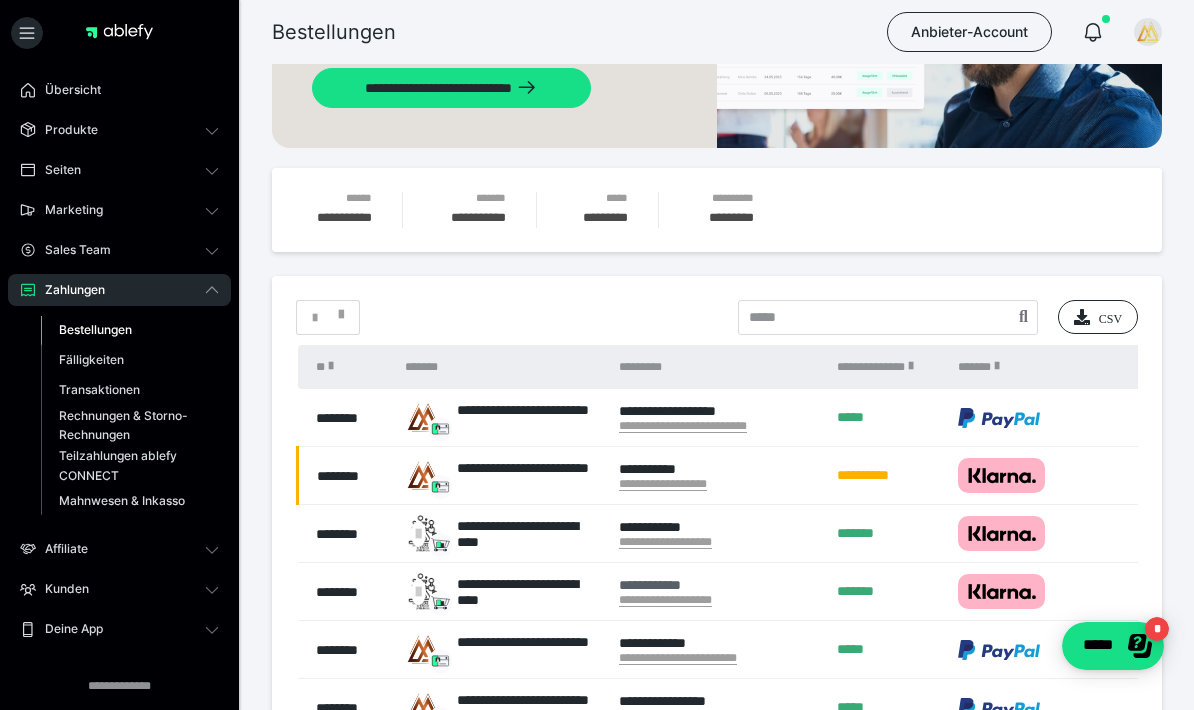 click on "**********" at bounding box center (717, 585) 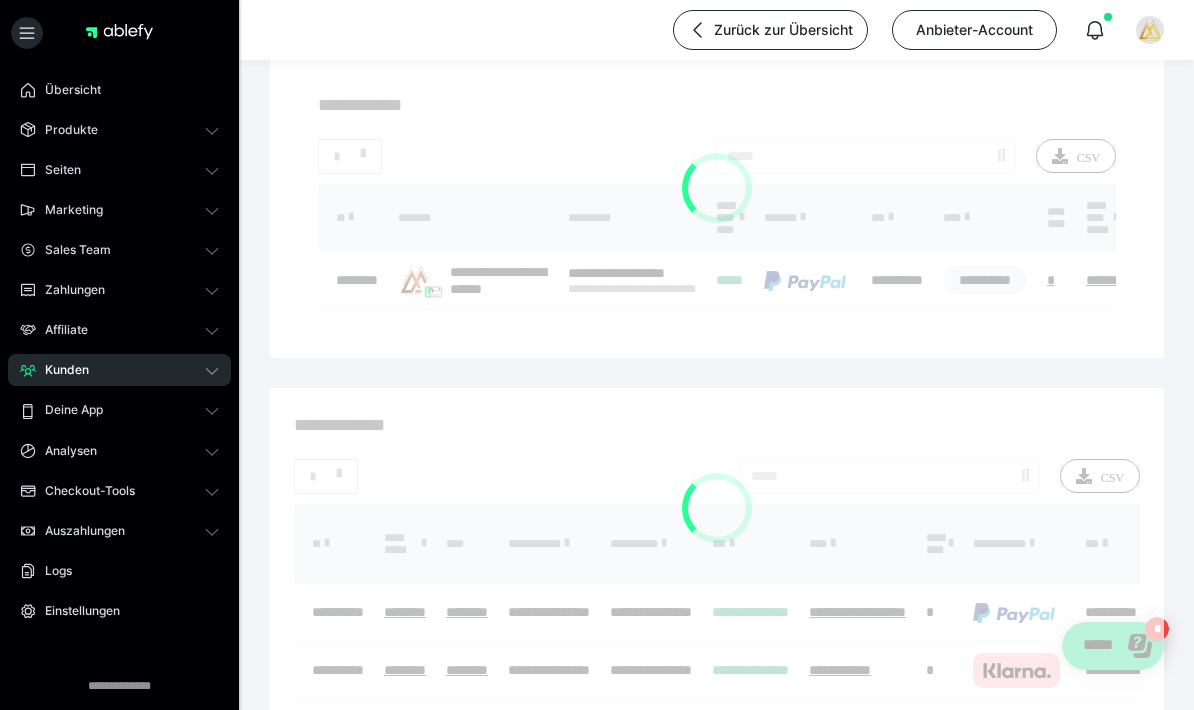 scroll, scrollTop: 0, scrollLeft: 0, axis: both 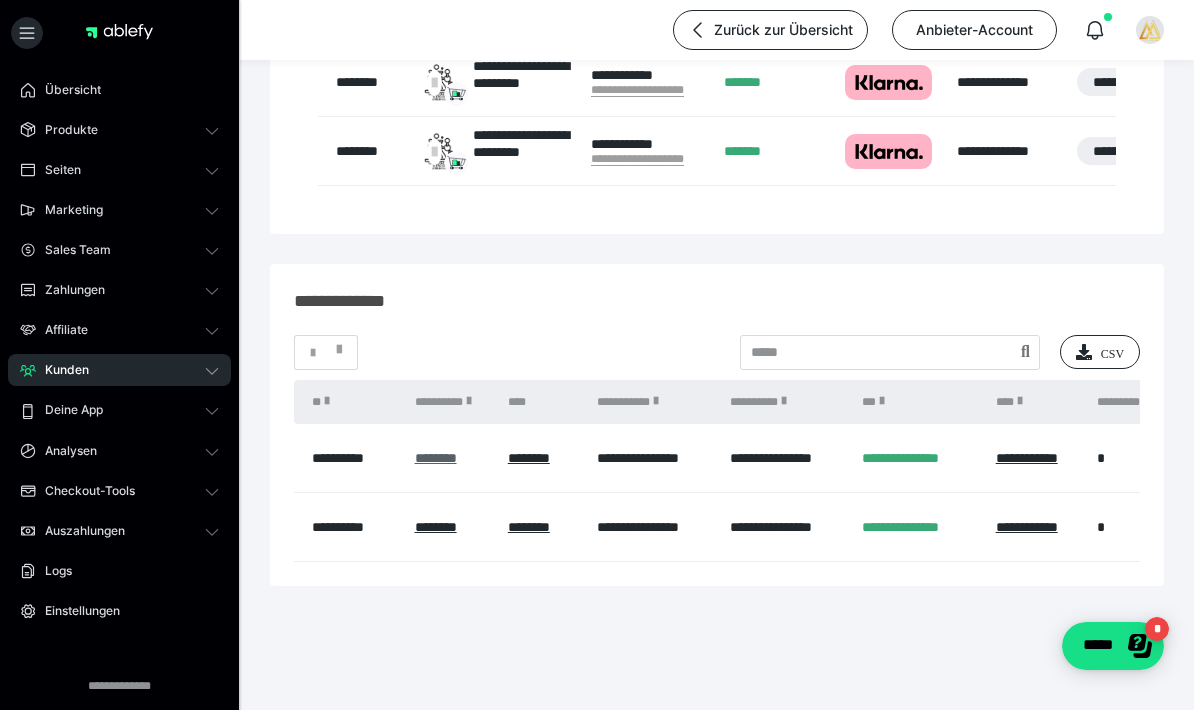 click on "********" at bounding box center [436, 458] 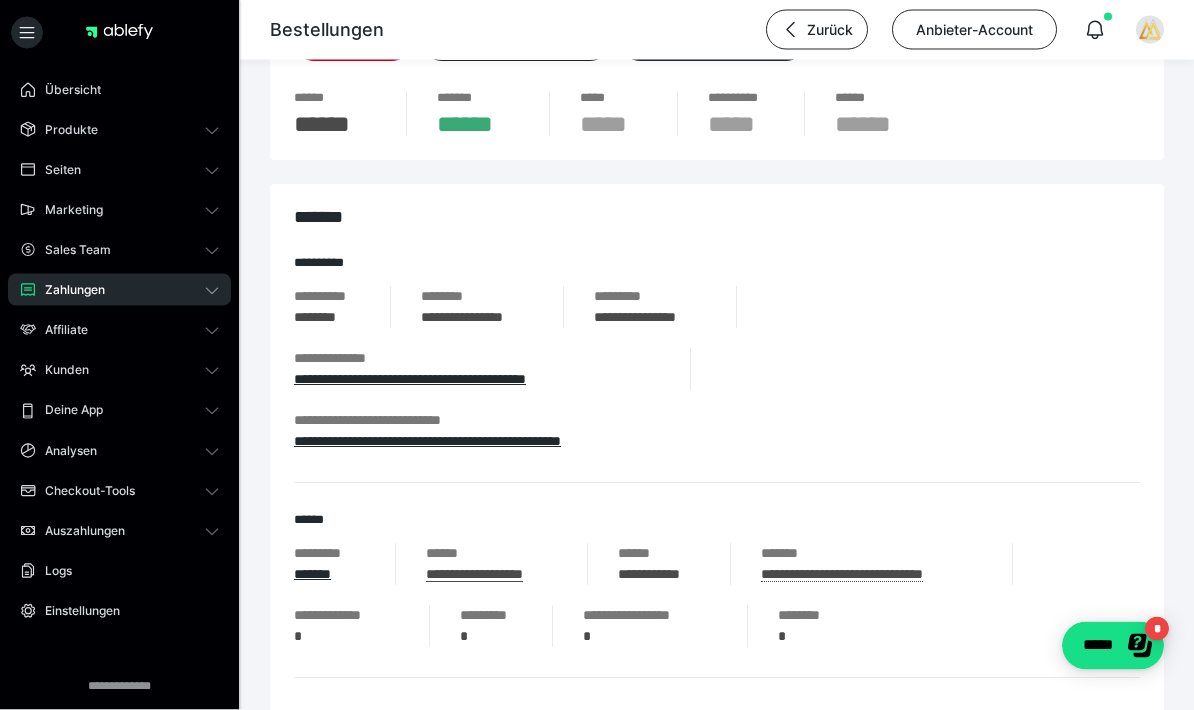 scroll, scrollTop: 221, scrollLeft: 0, axis: vertical 